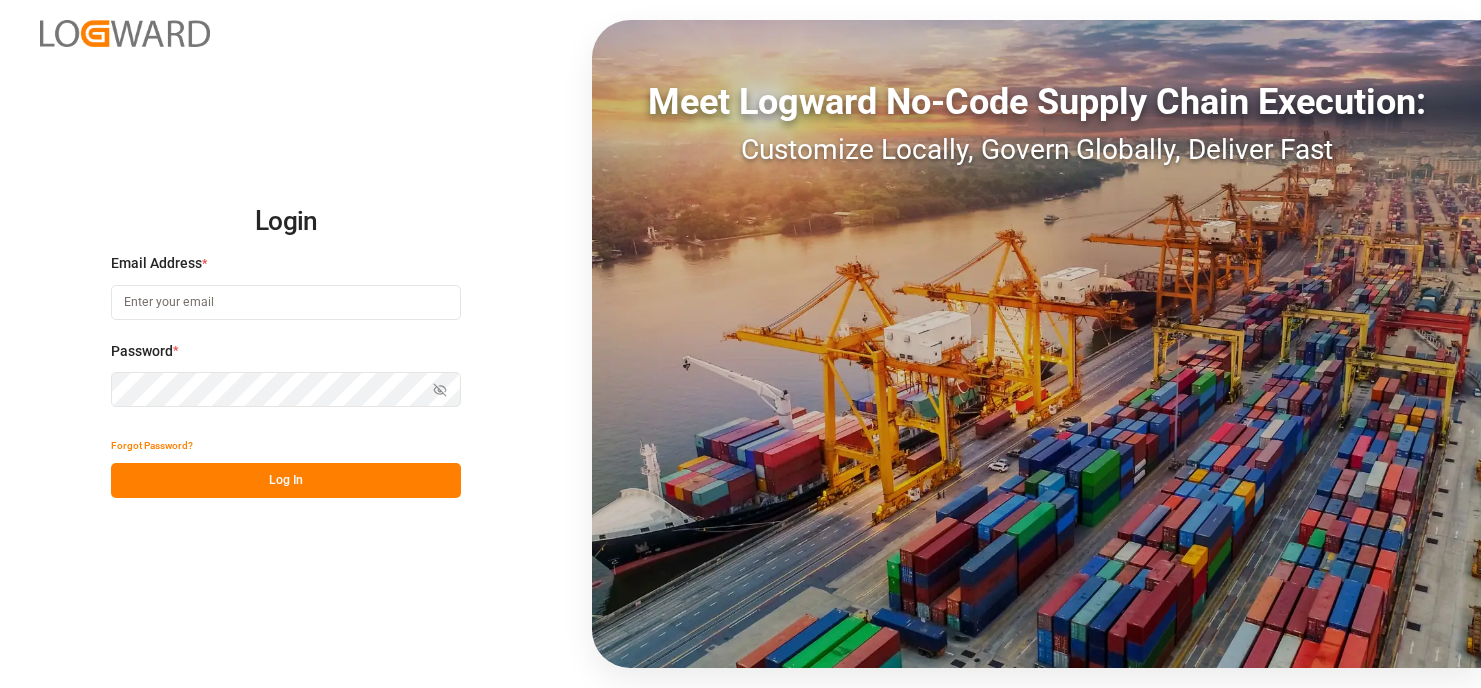 scroll, scrollTop: 0, scrollLeft: 0, axis: both 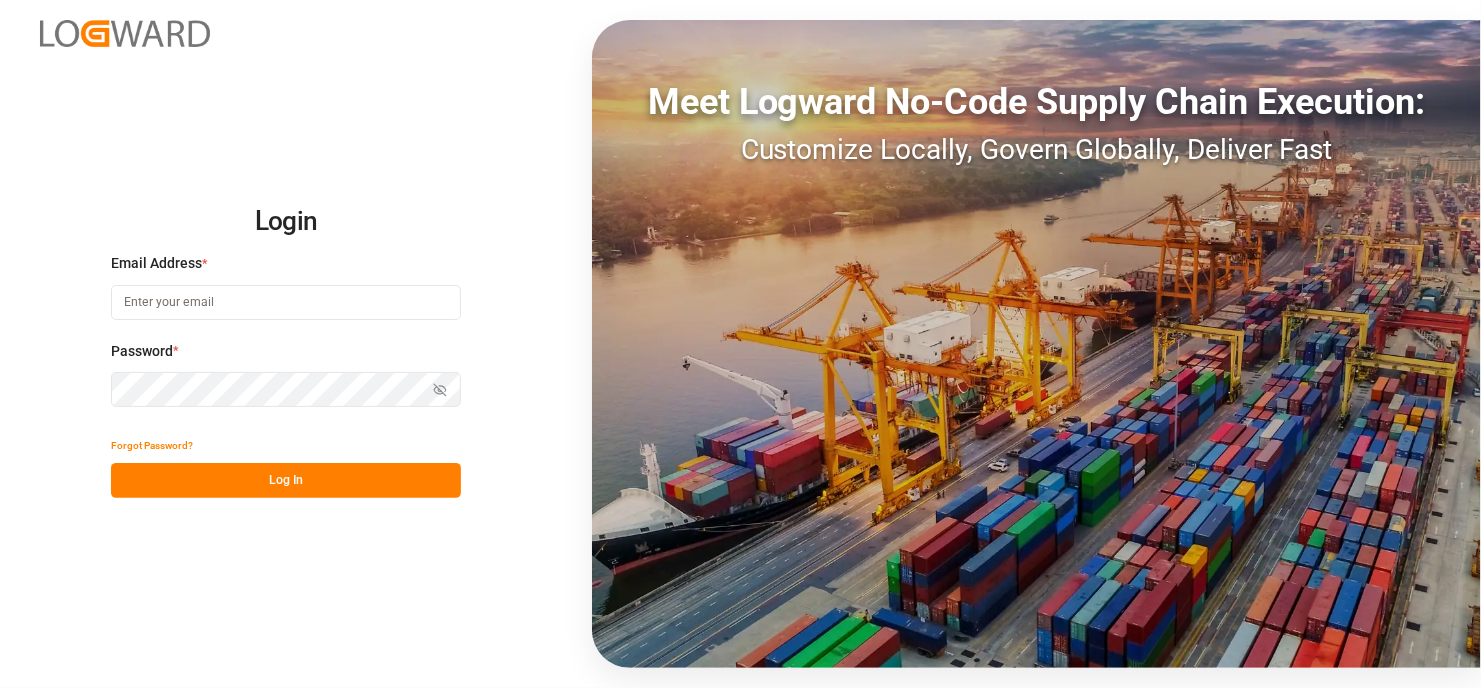 type on "satish.shukla@example.com" 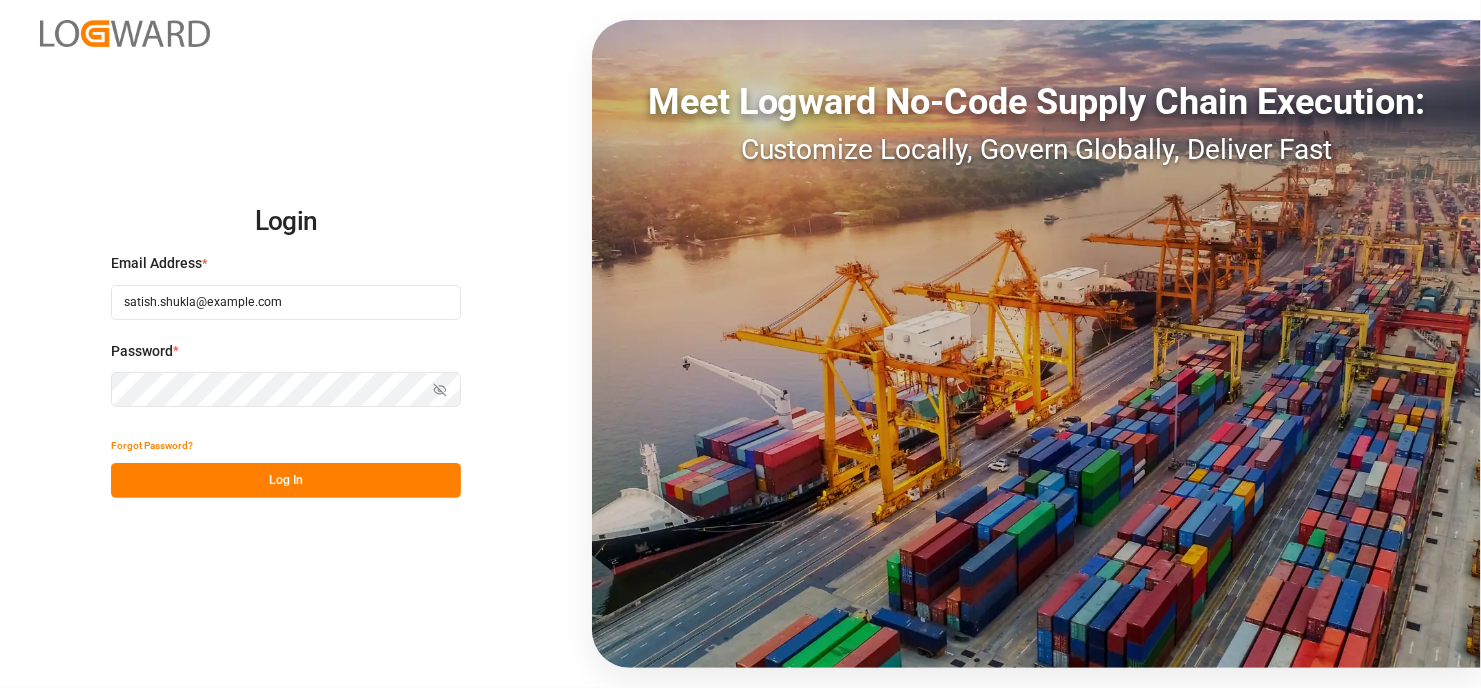 click on "Log In" at bounding box center (286, 480) 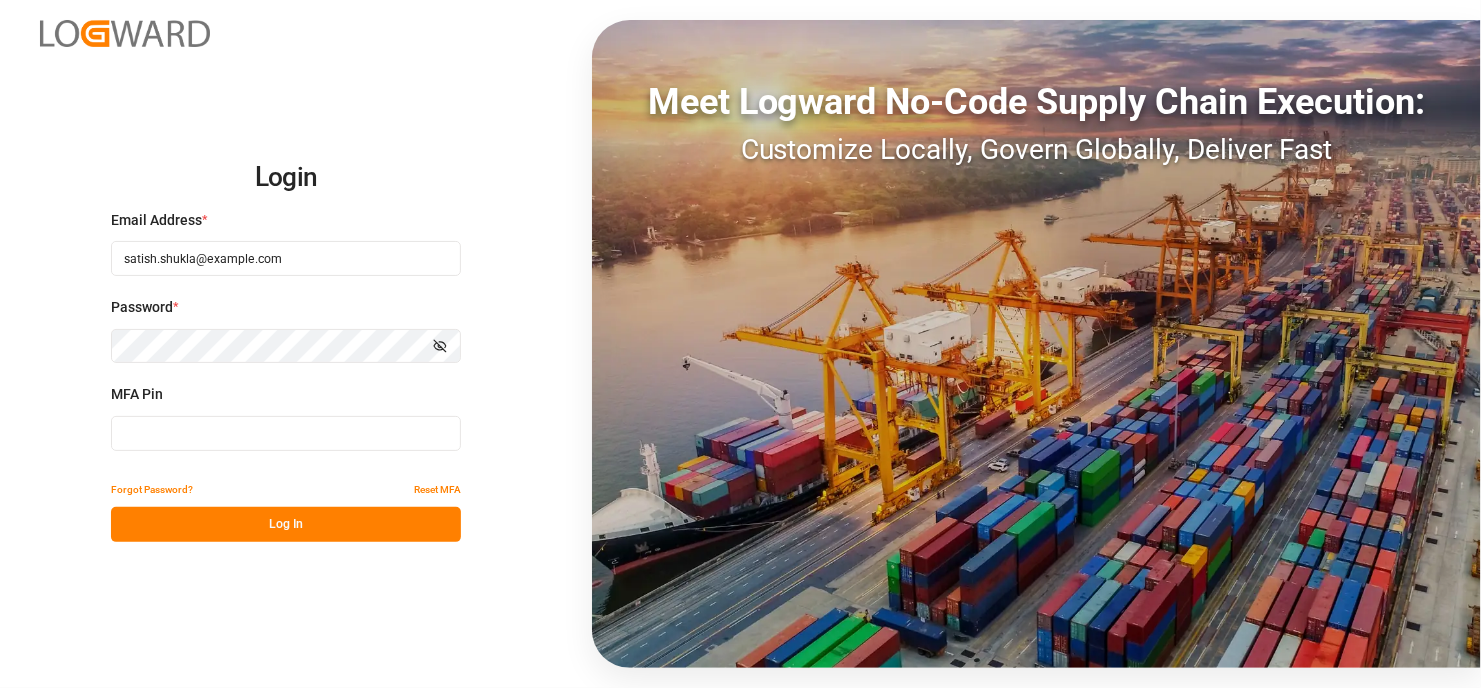 drag, startPoint x: 182, startPoint y: 422, endPoint x: 165, endPoint y: 428, distance: 18.027756 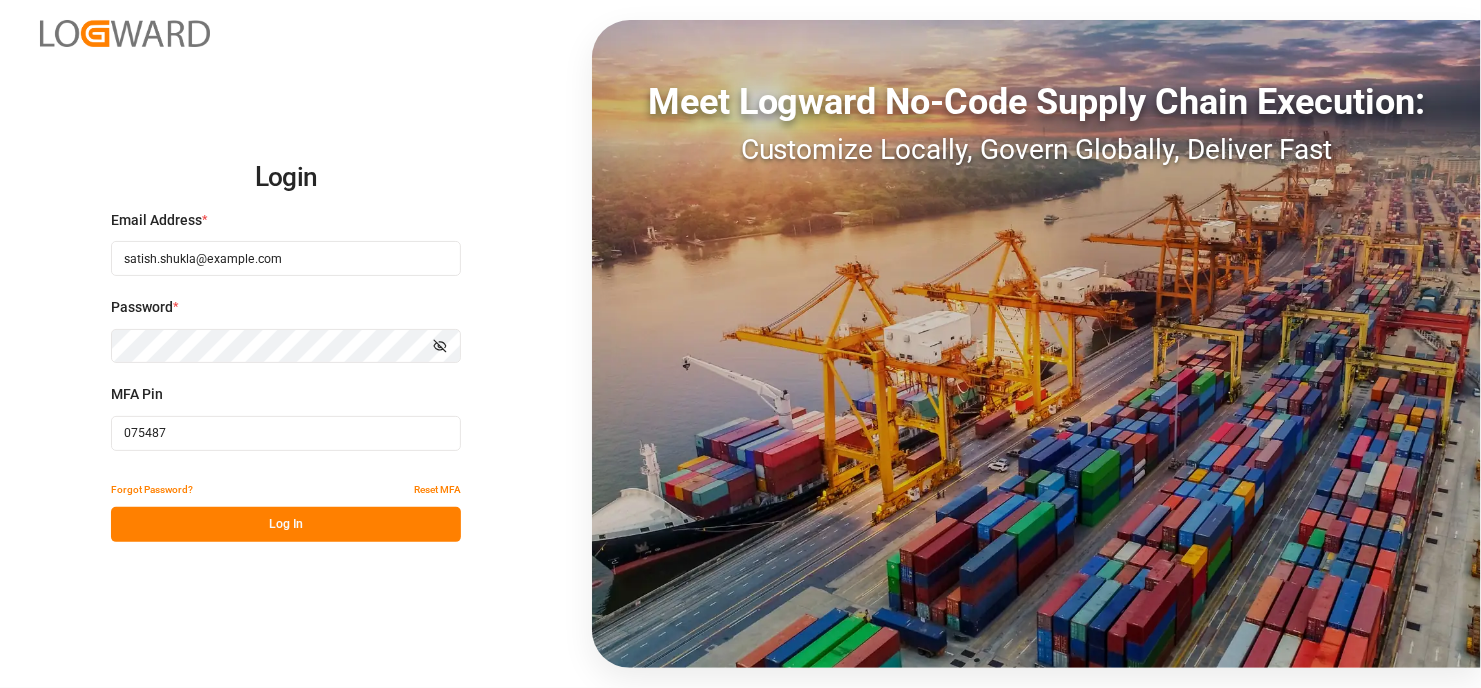 type on "075487" 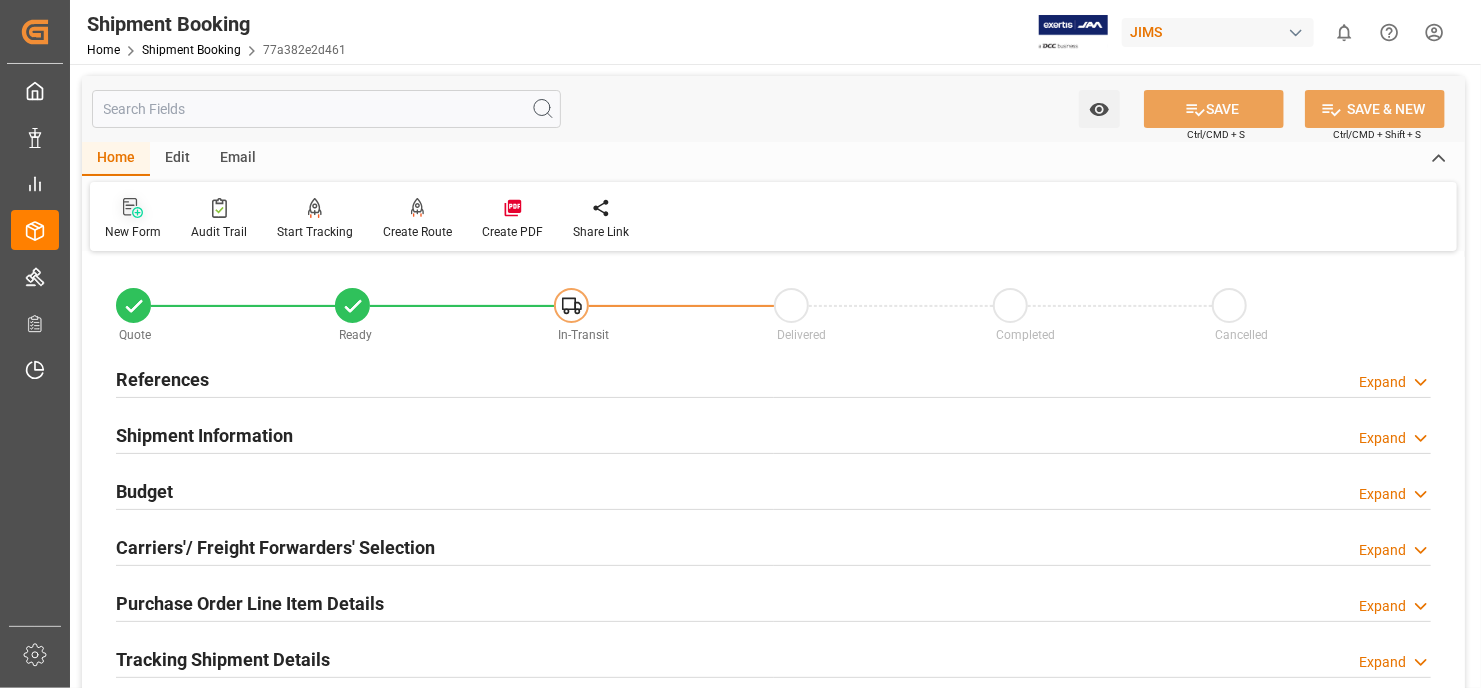 click on "New Form" at bounding box center (133, 219) 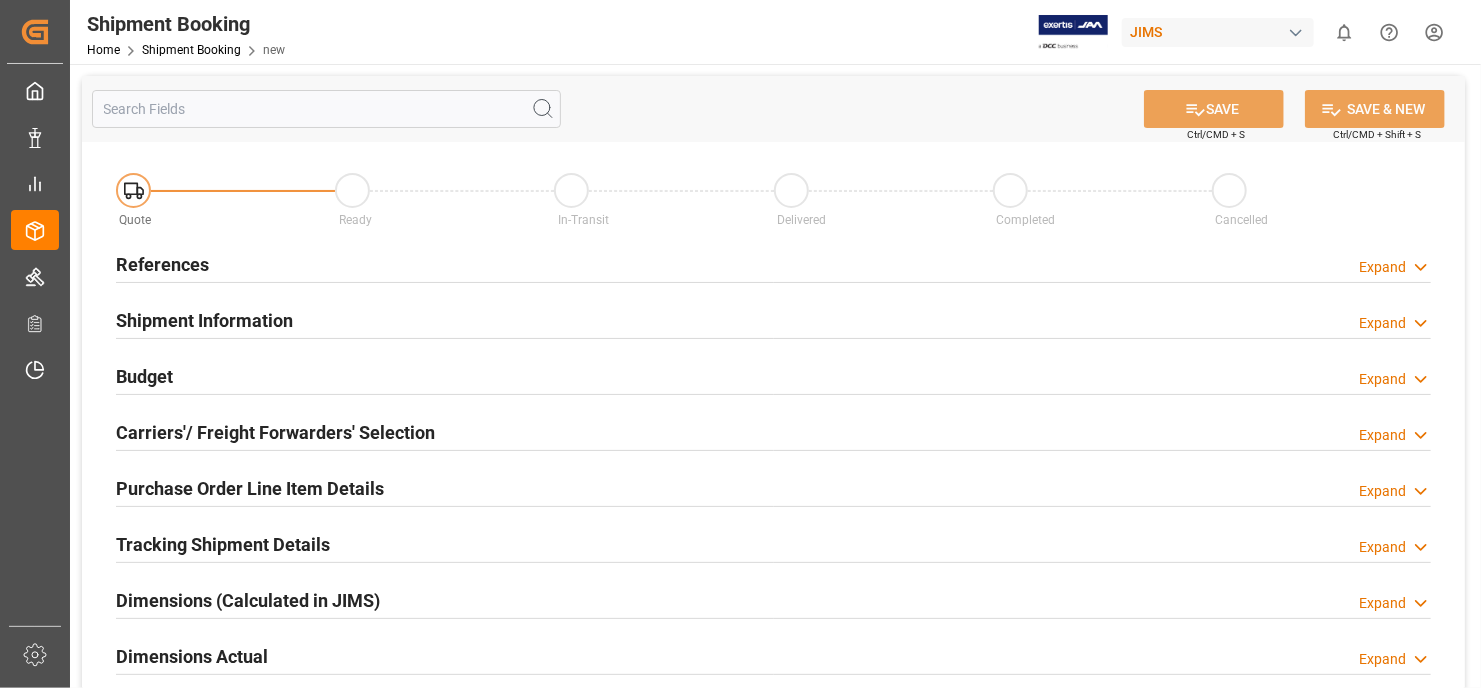 click on "References" at bounding box center (162, 264) 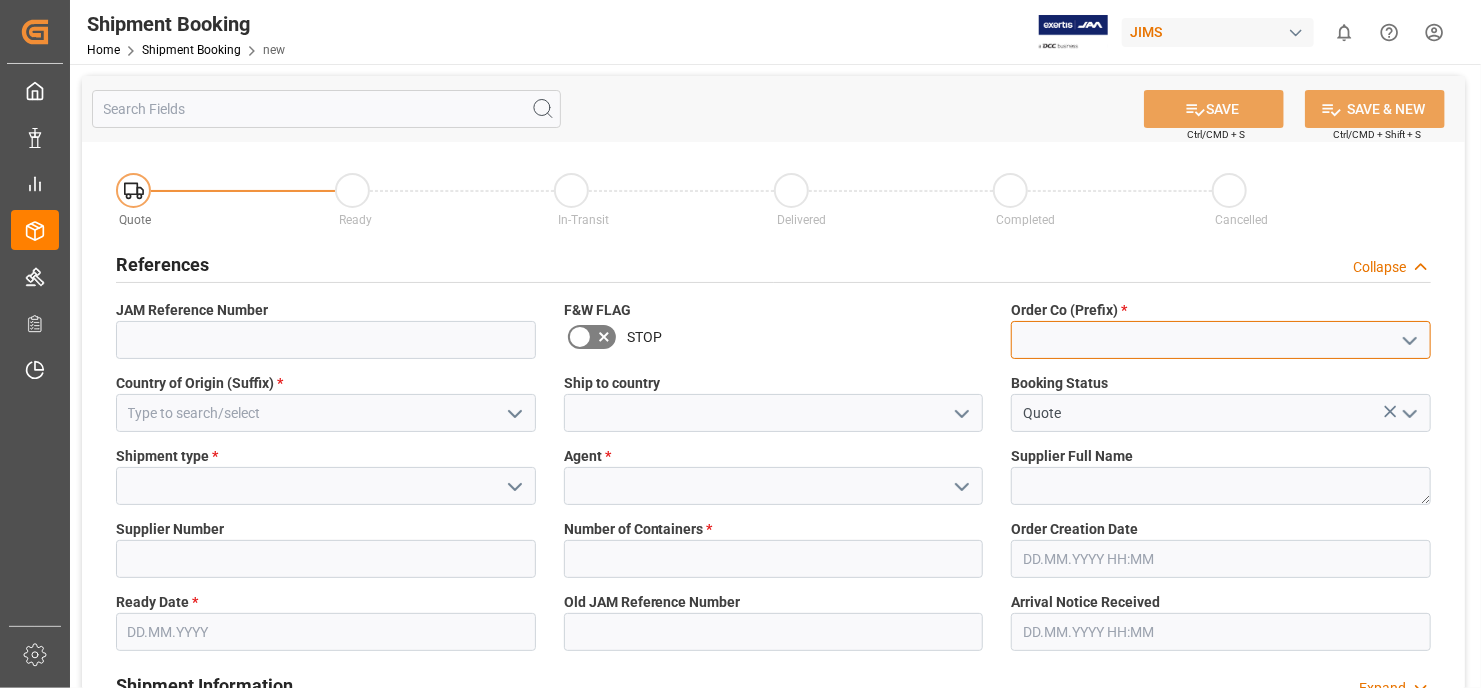 click at bounding box center [1221, 340] 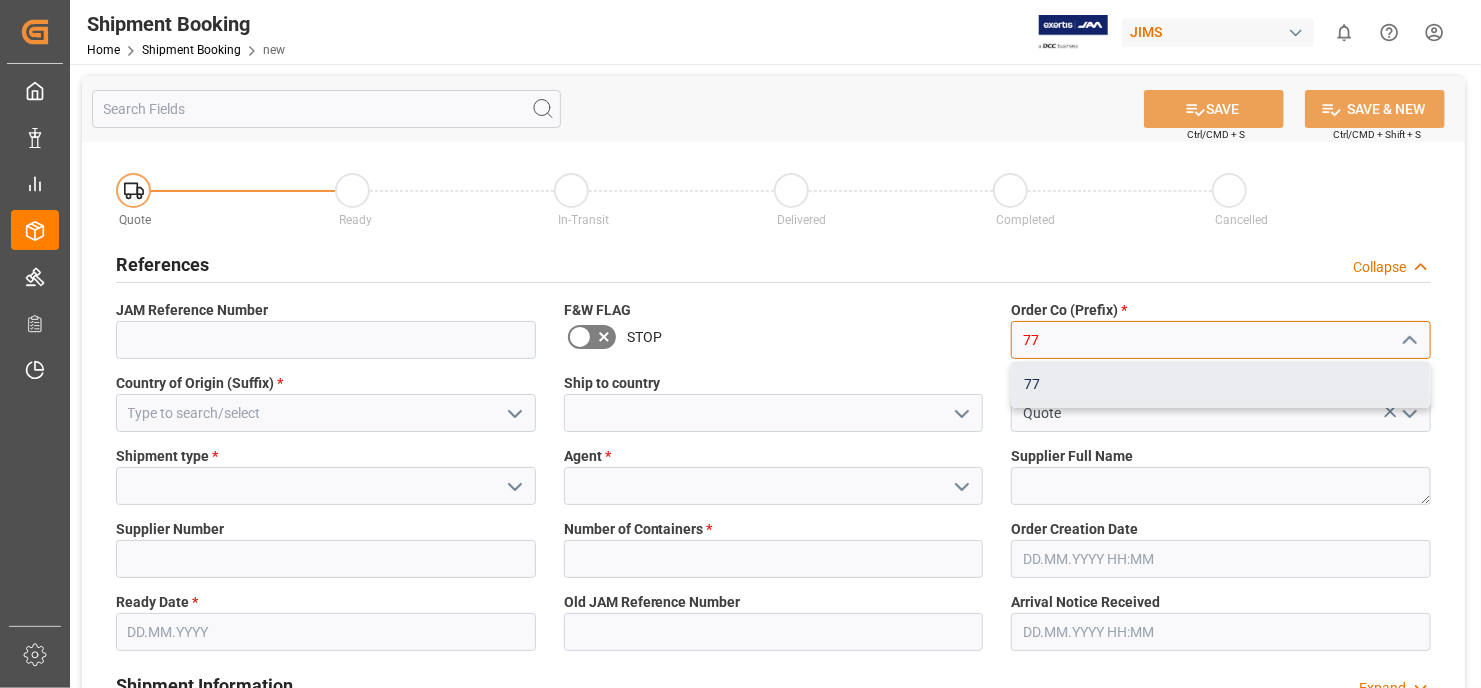 click on "77" at bounding box center (1221, 384) 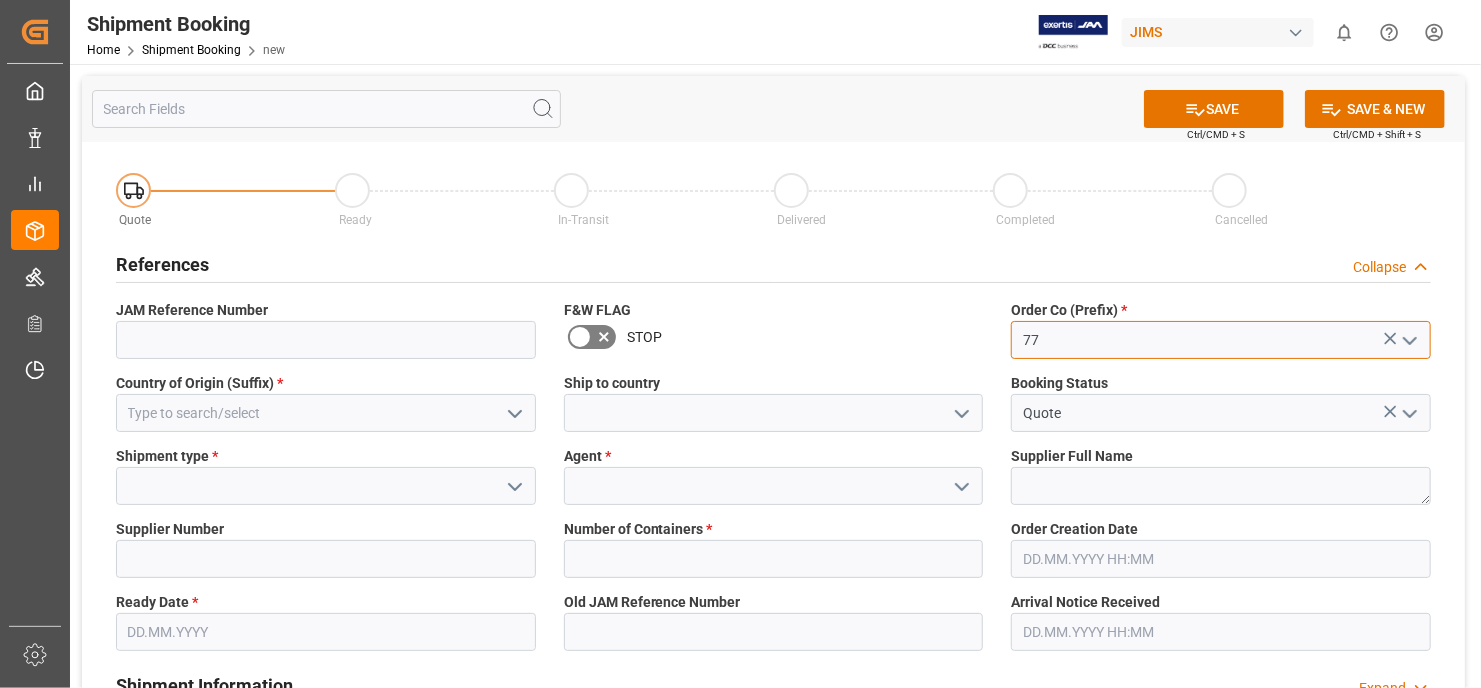 type on "77" 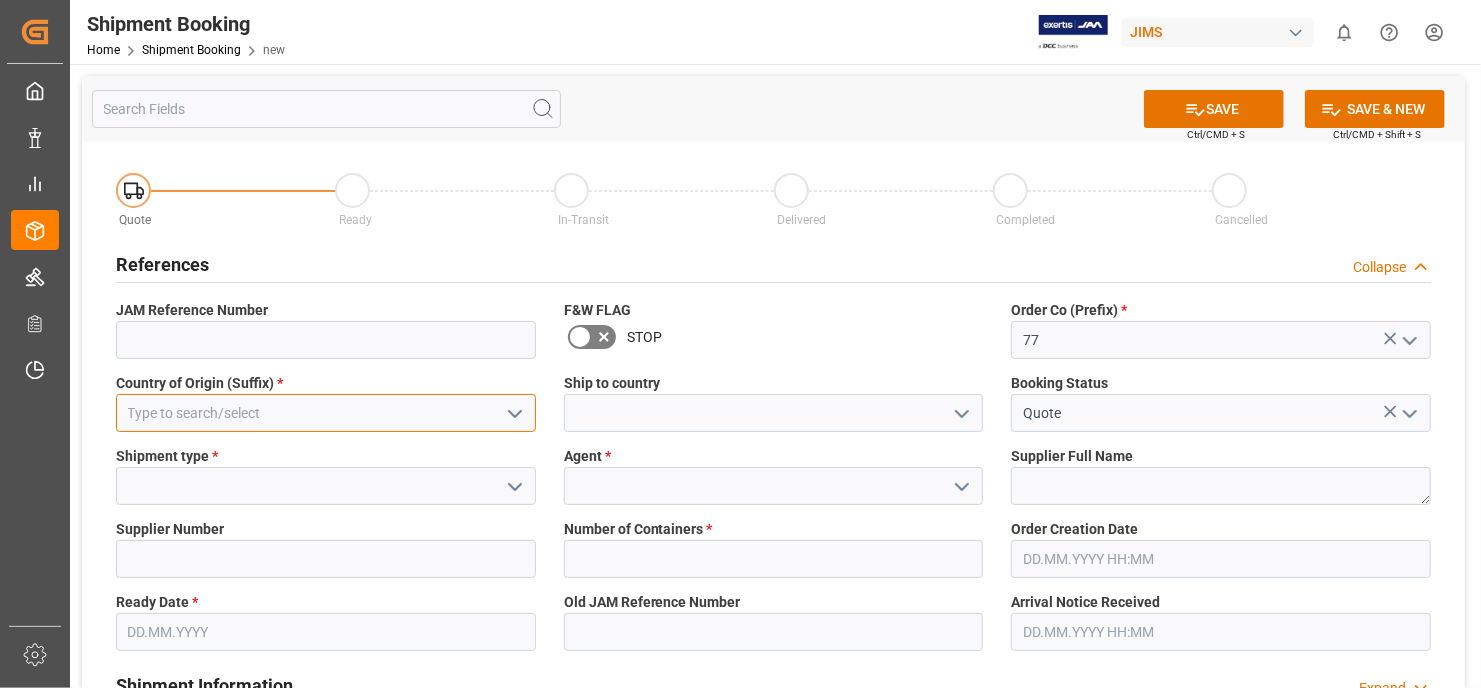 click at bounding box center [326, 413] 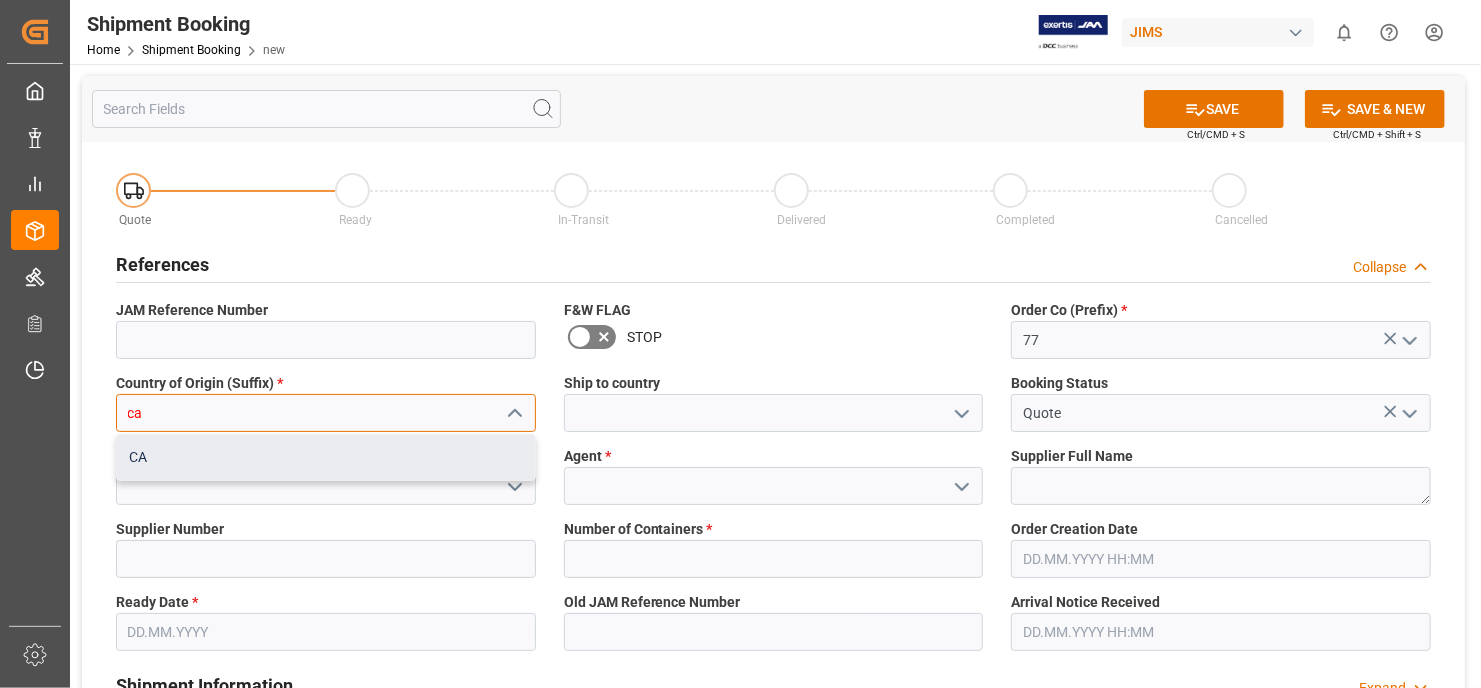 click on "CA" at bounding box center (326, 457) 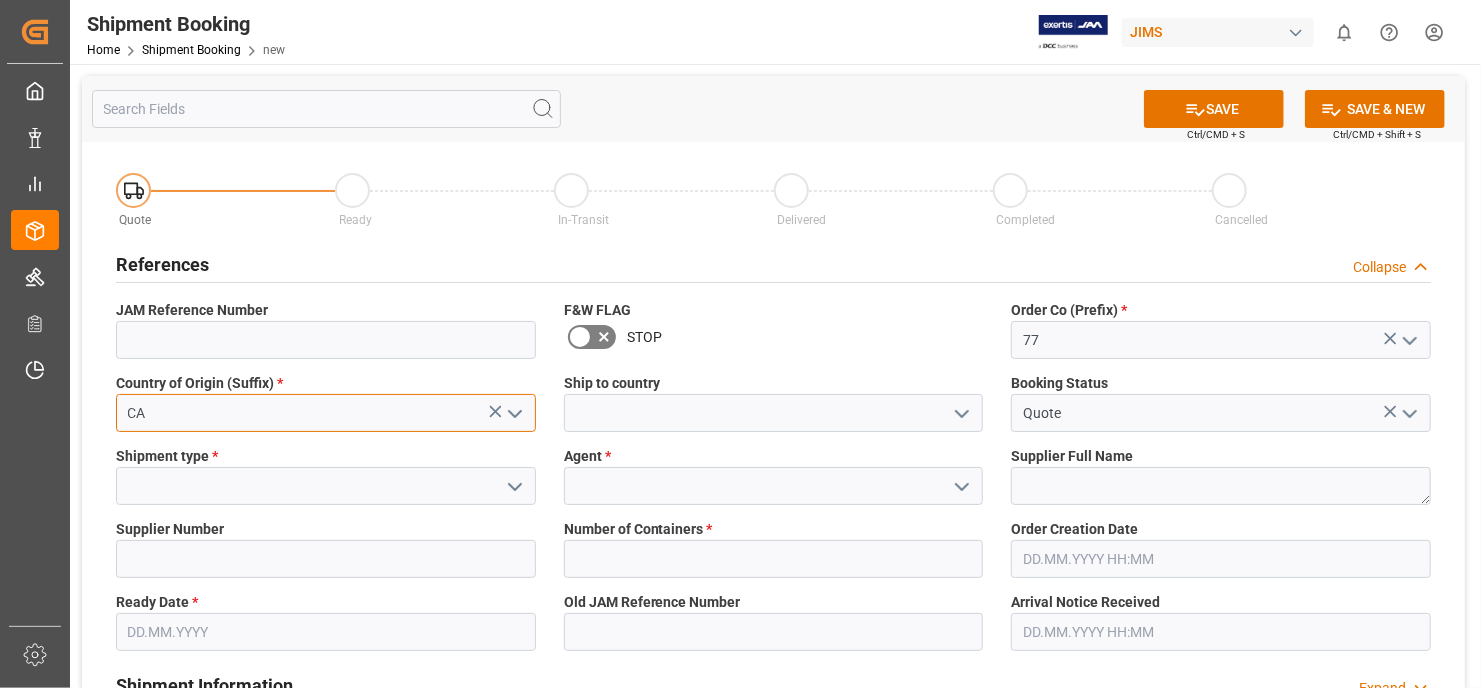 type on "CA" 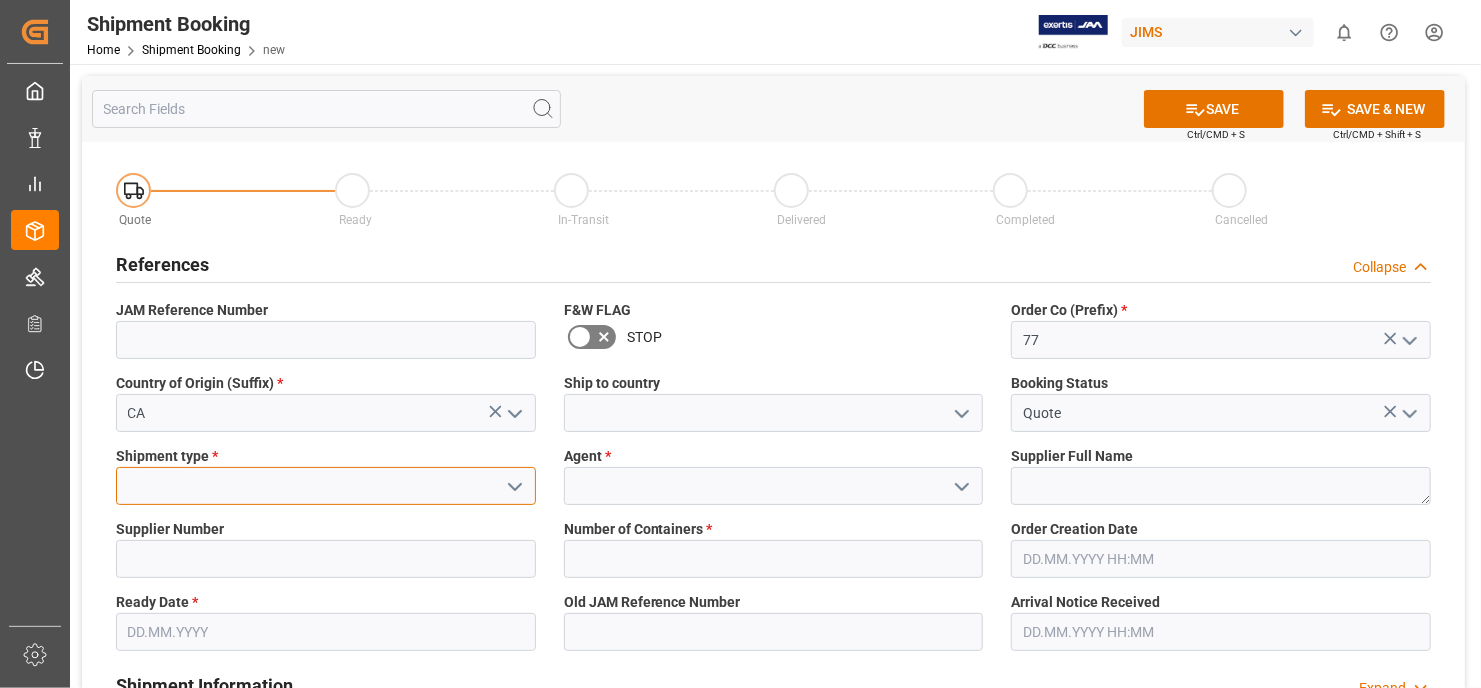 click at bounding box center (326, 486) 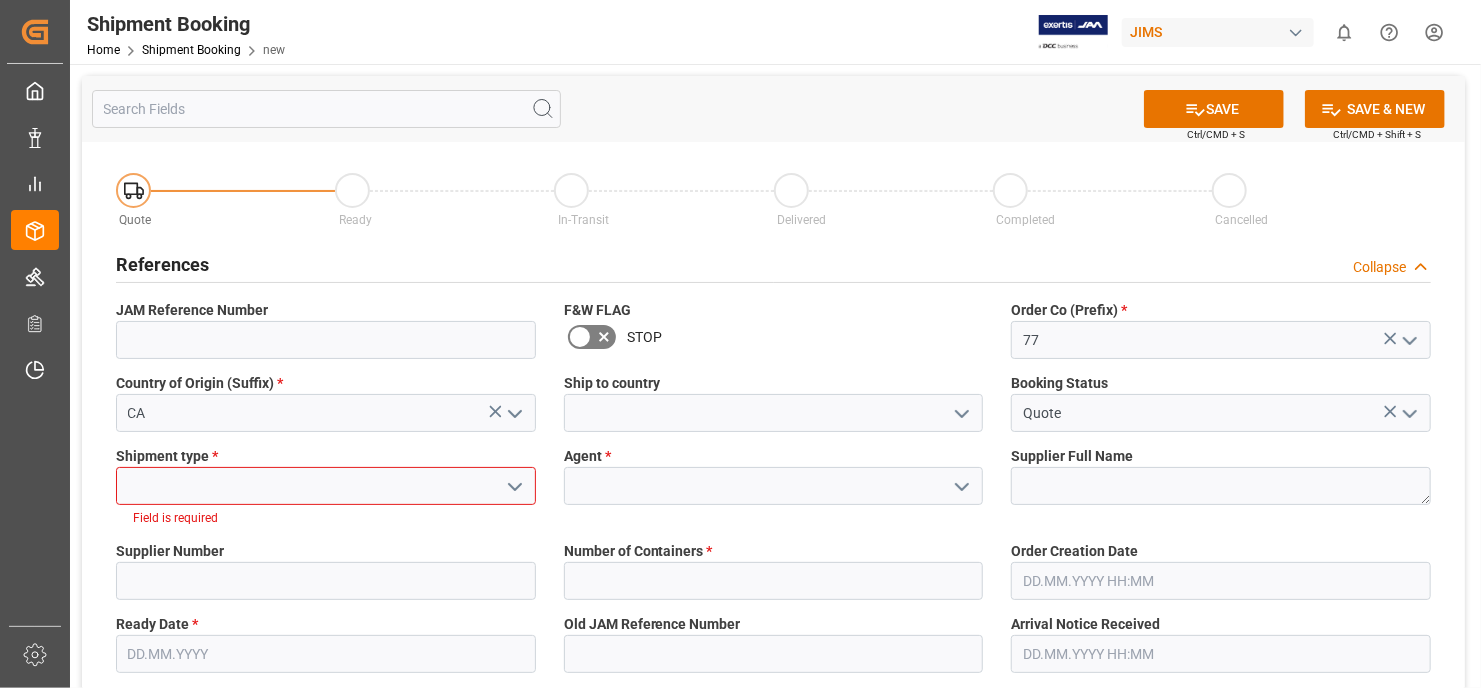 click 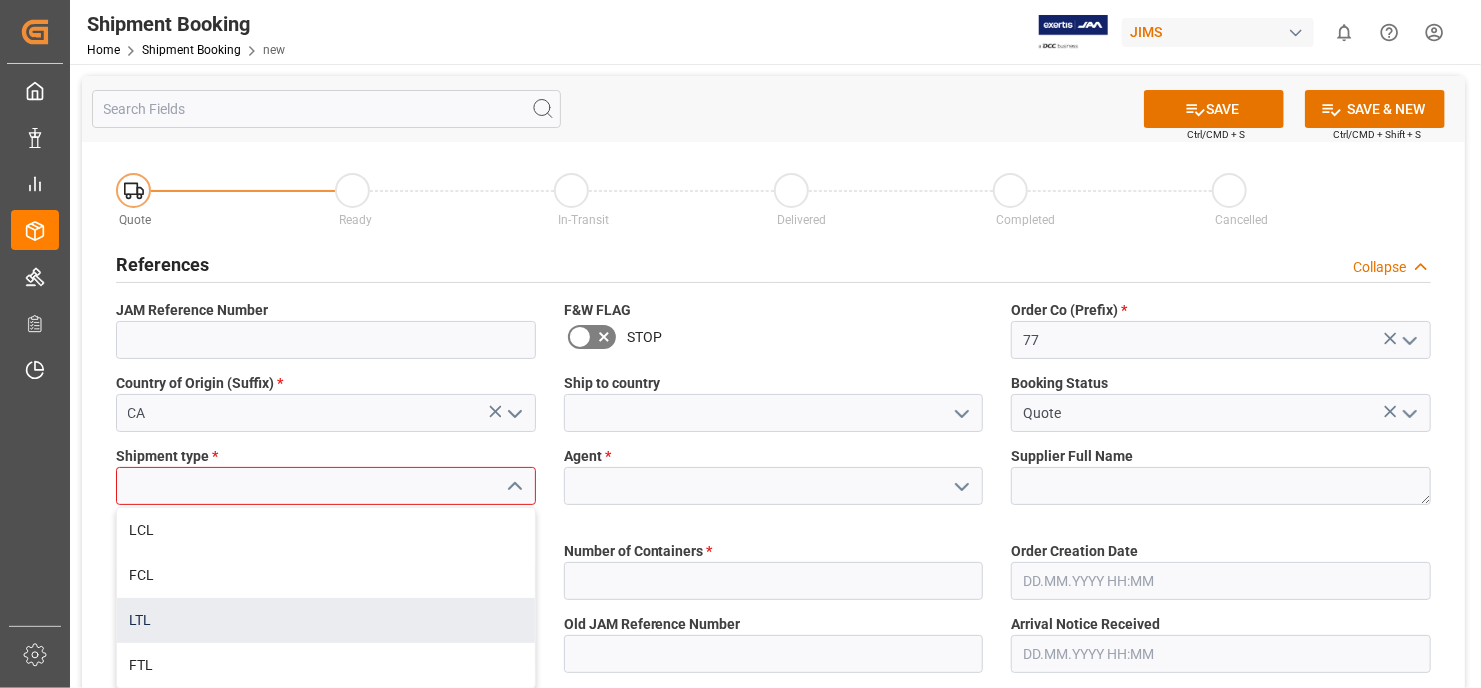 click on "LTL" at bounding box center [326, 620] 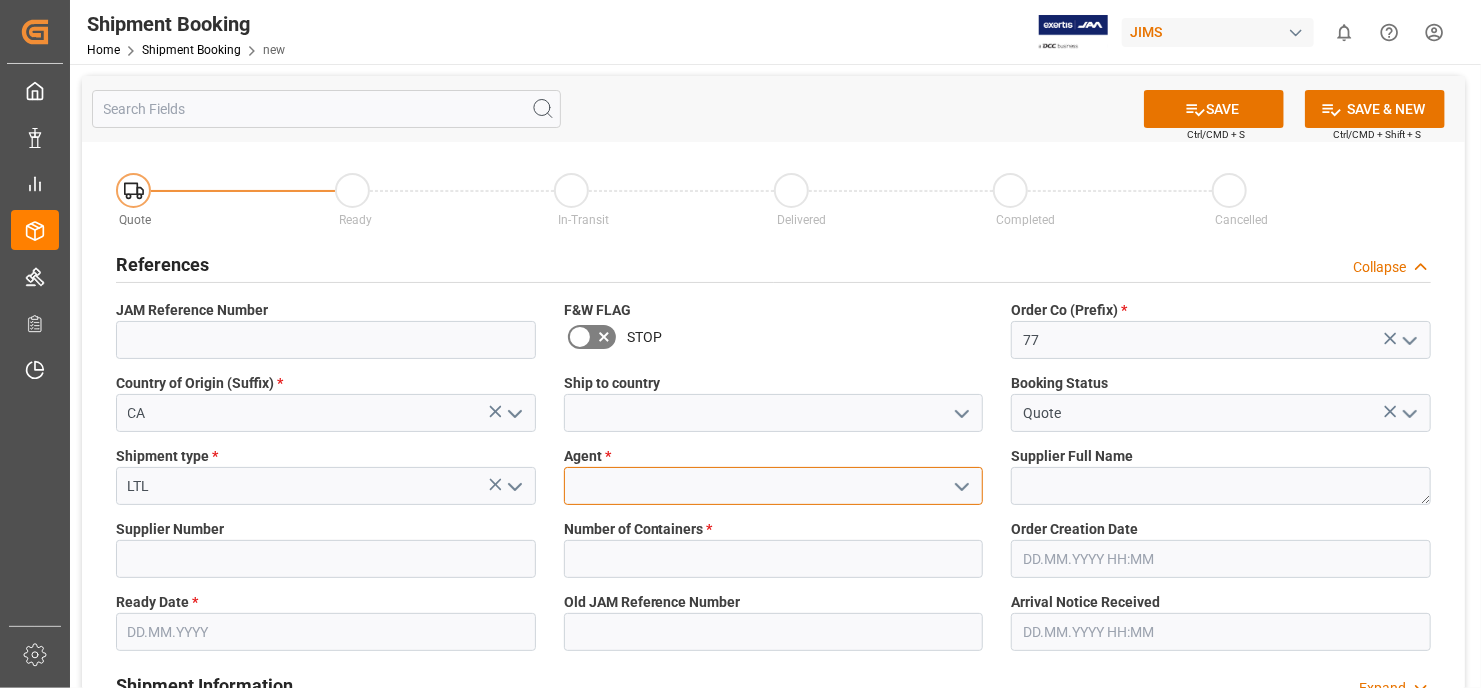 click at bounding box center [774, 486] 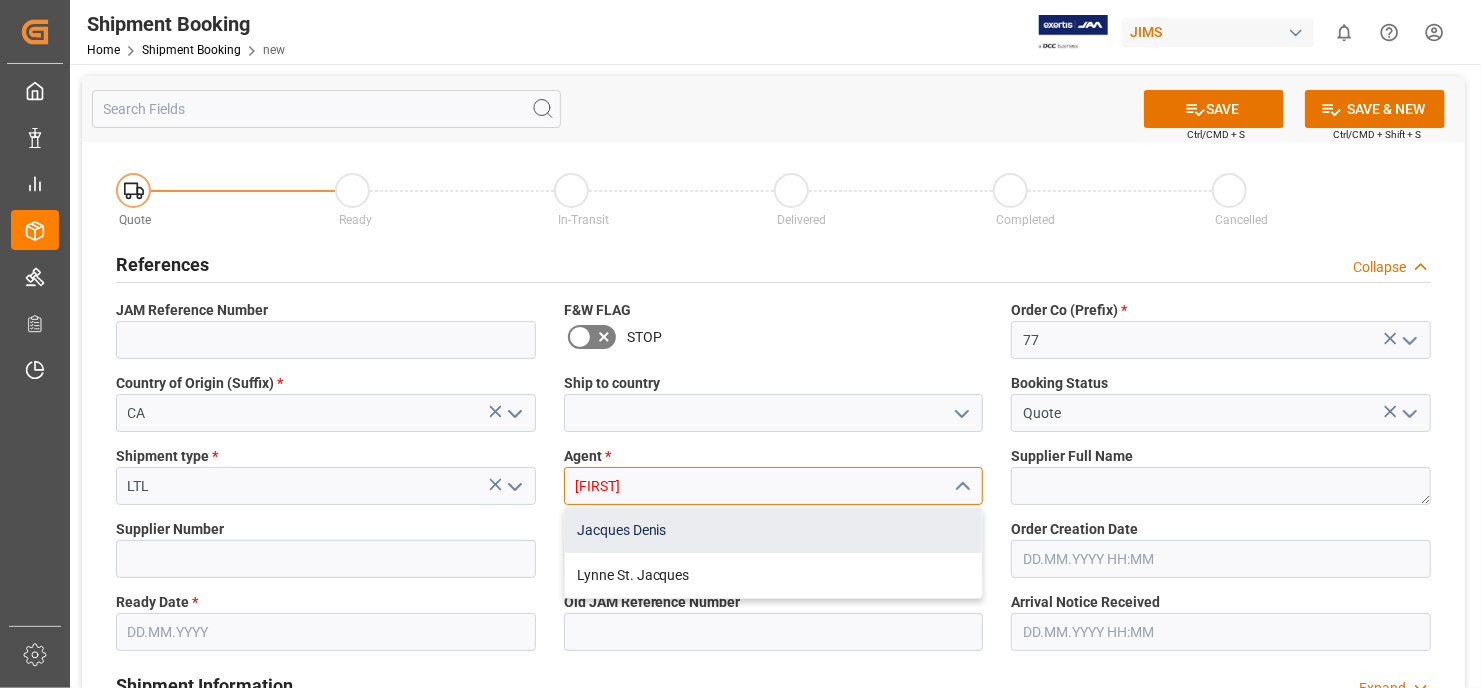 click on "Jacques Denis" at bounding box center (774, 530) 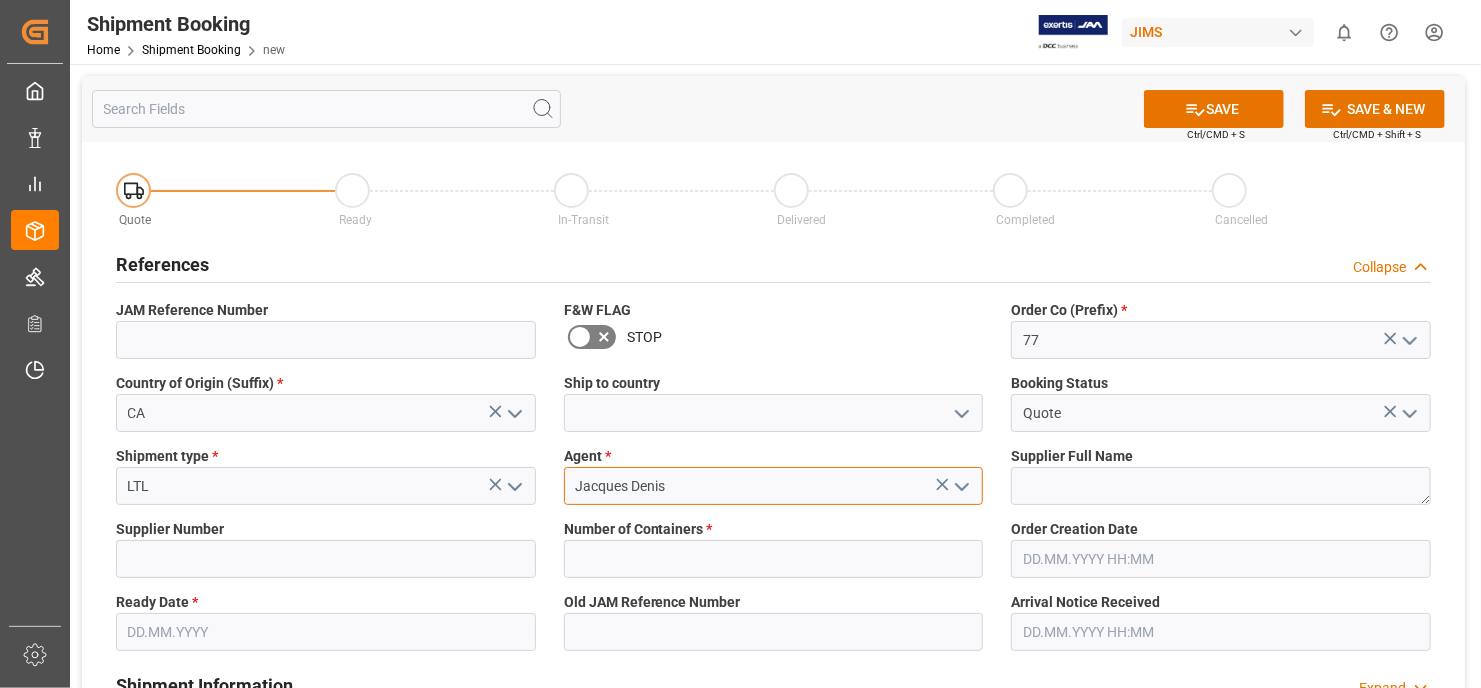type on "Jacques Denis" 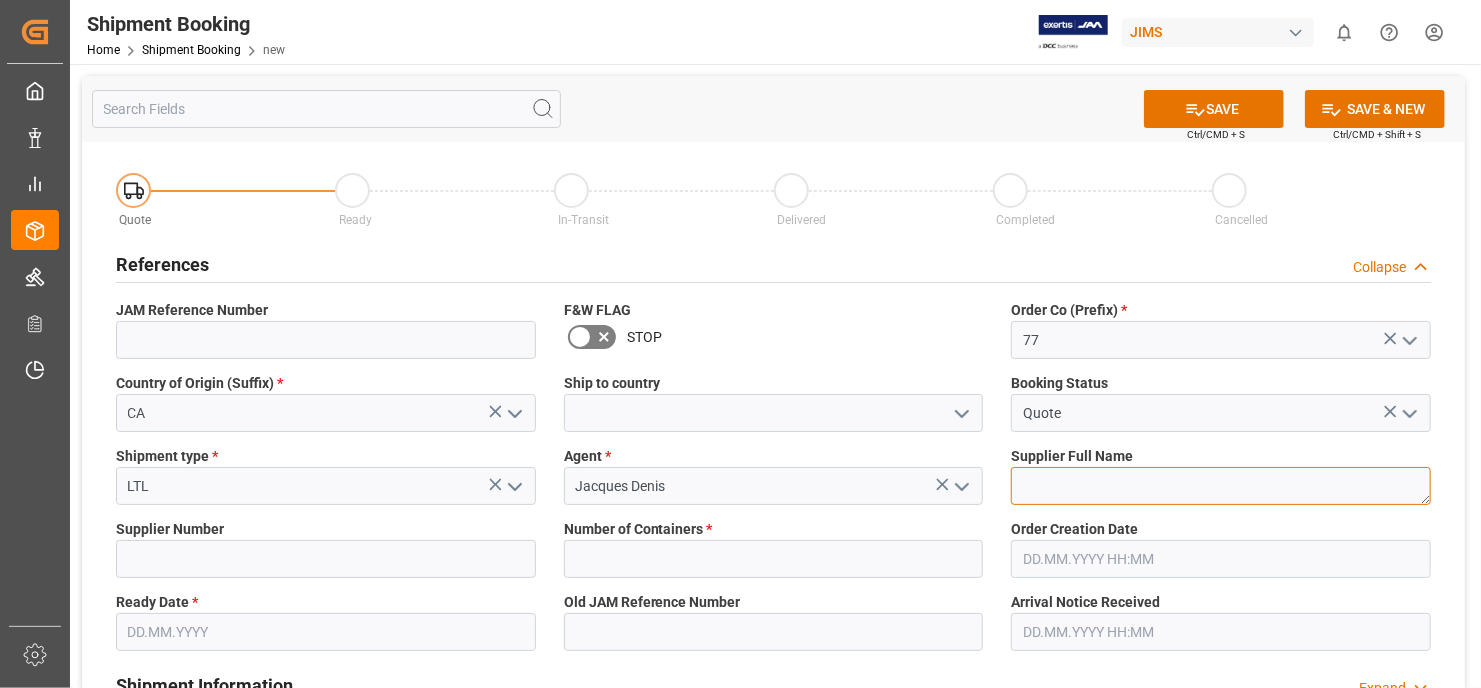 click at bounding box center (1221, 486) 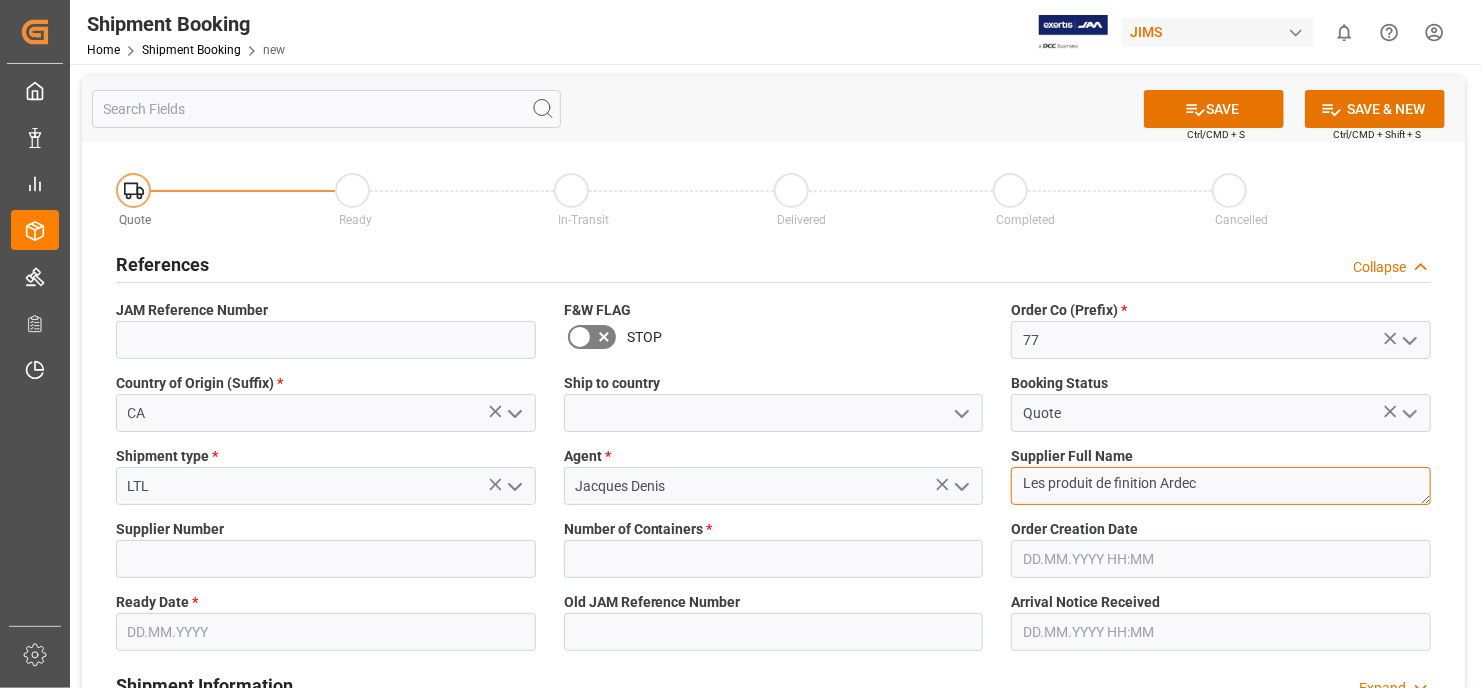 type on "Les produit de finition Ardec" 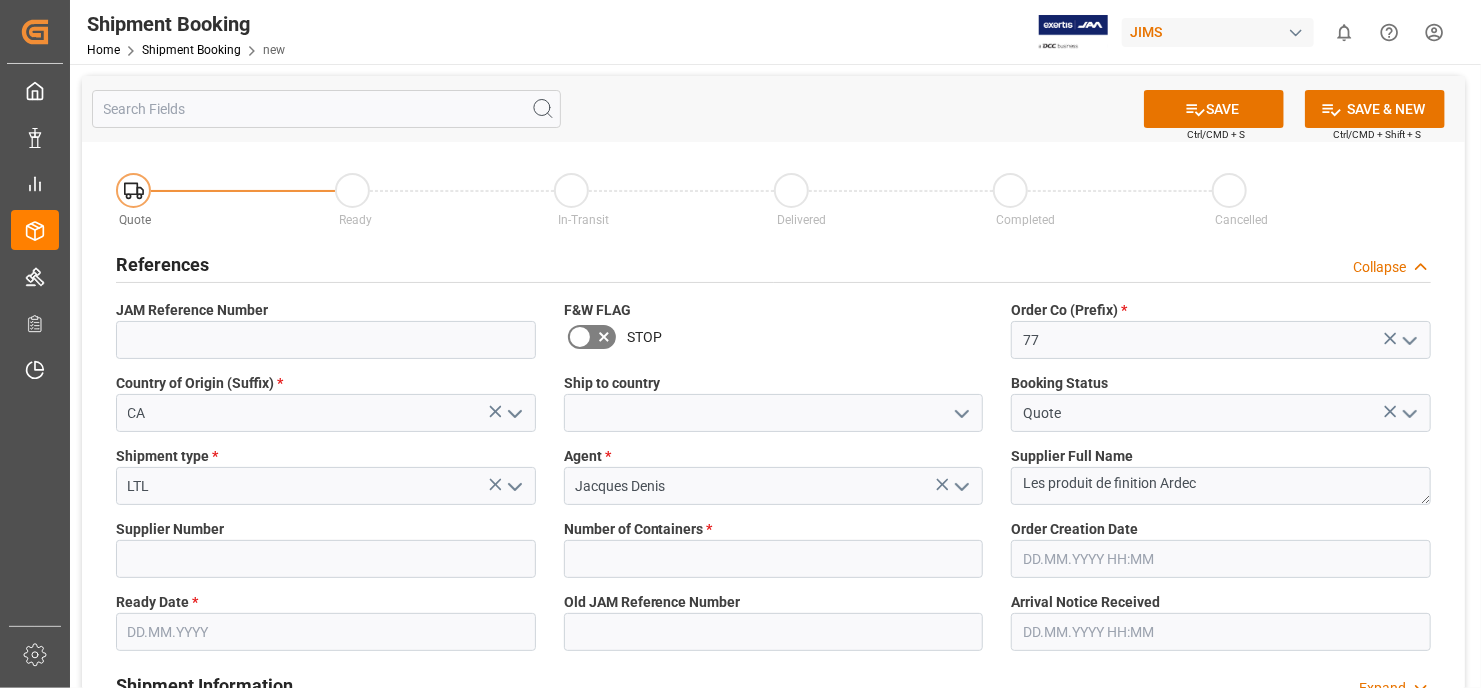 click on "Order Creation Date" at bounding box center [1221, 529] 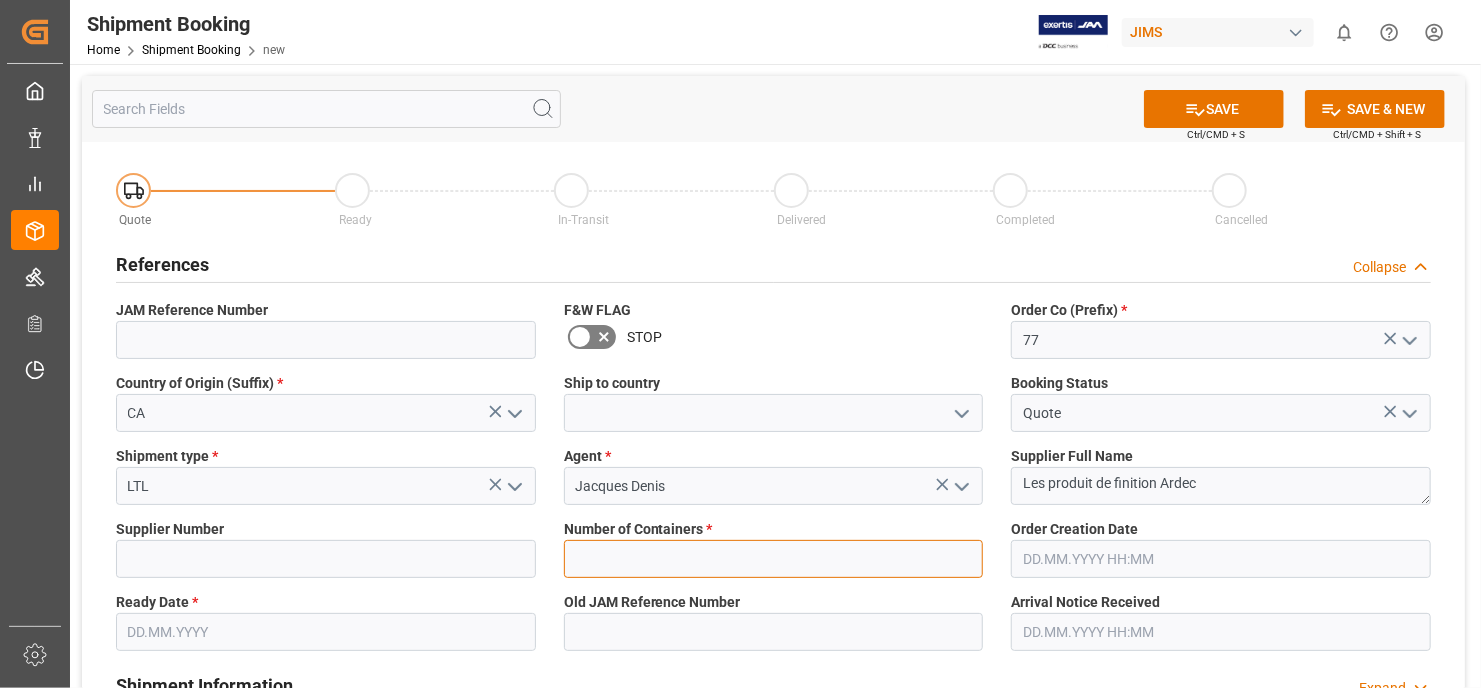 click at bounding box center [774, 559] 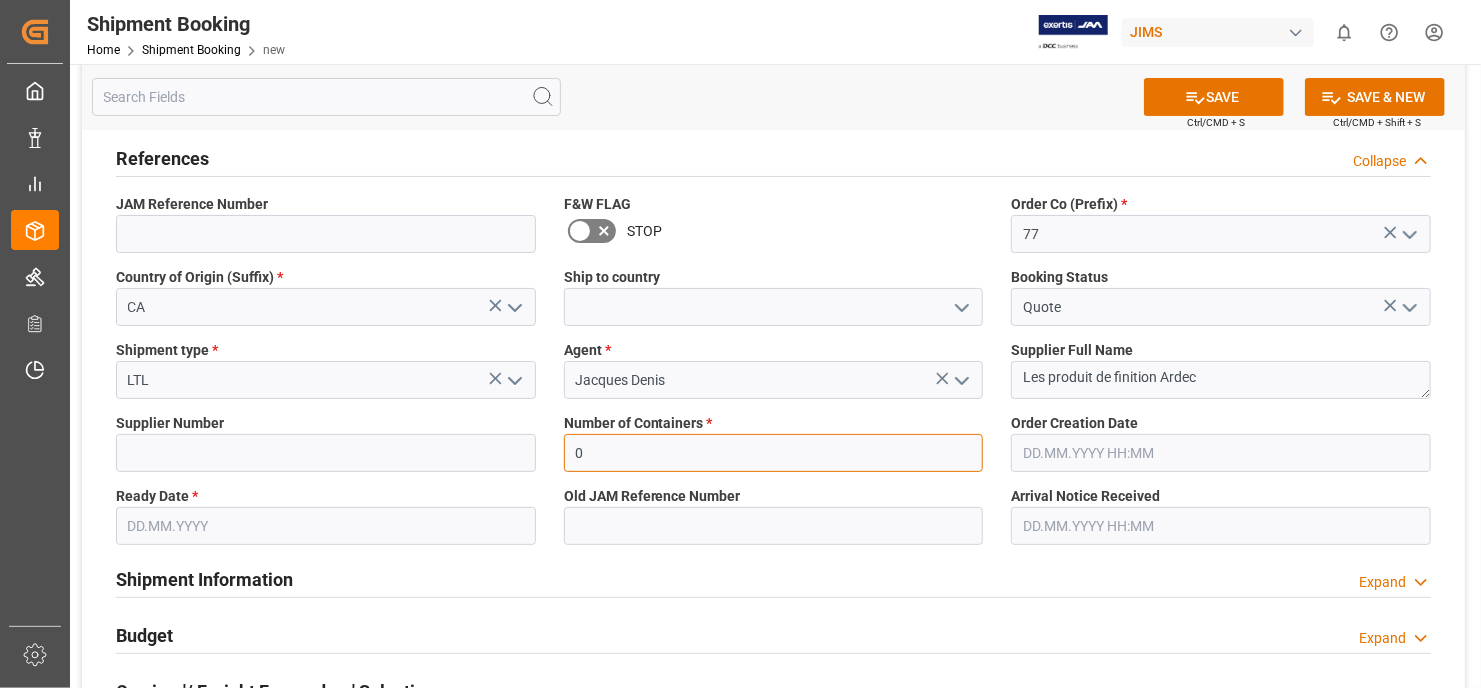 scroll, scrollTop: 300, scrollLeft: 0, axis: vertical 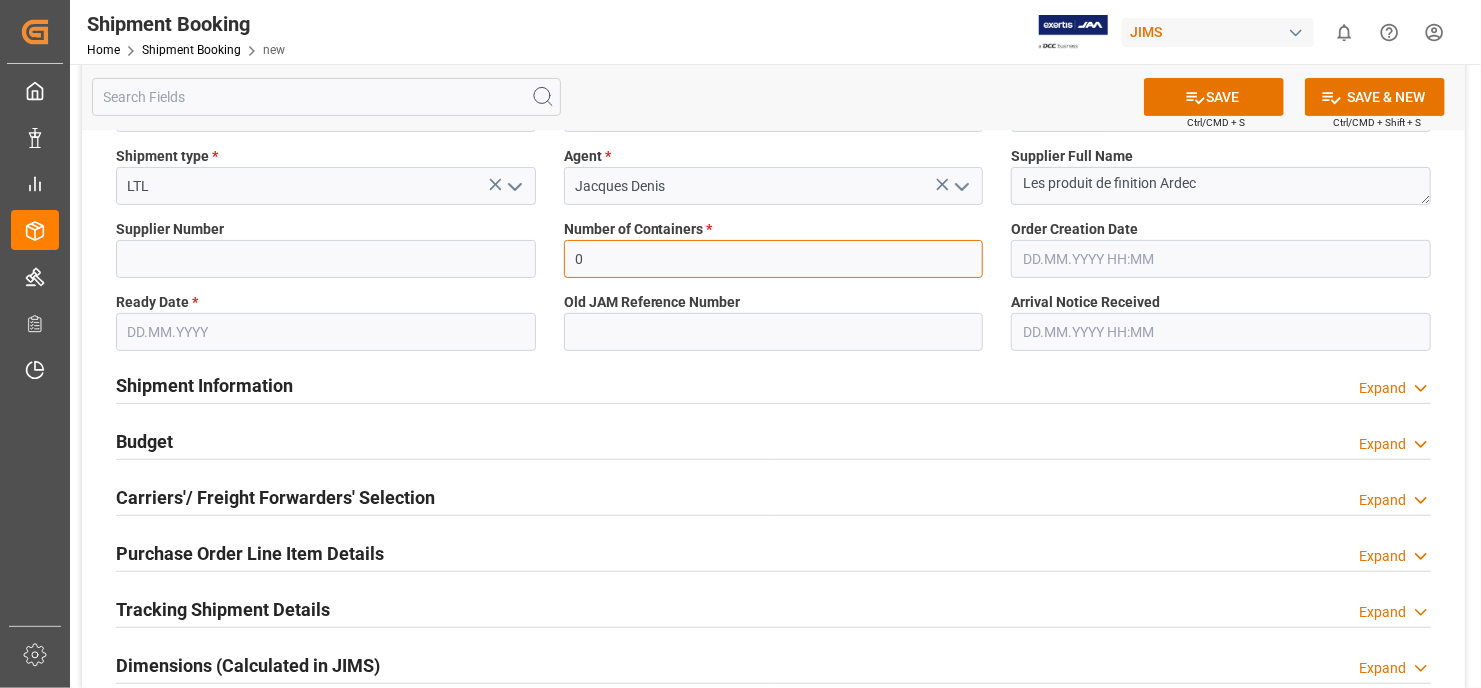 type on "0" 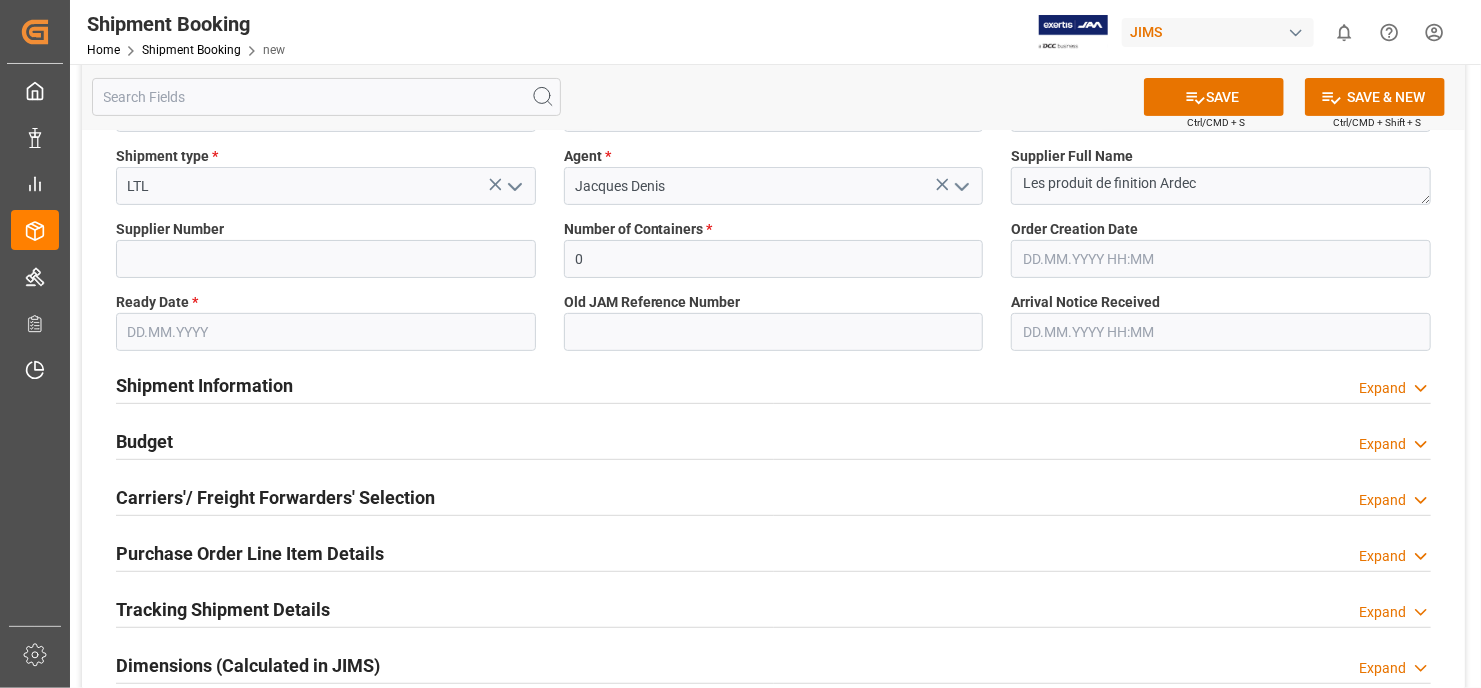 click at bounding box center (326, 332) 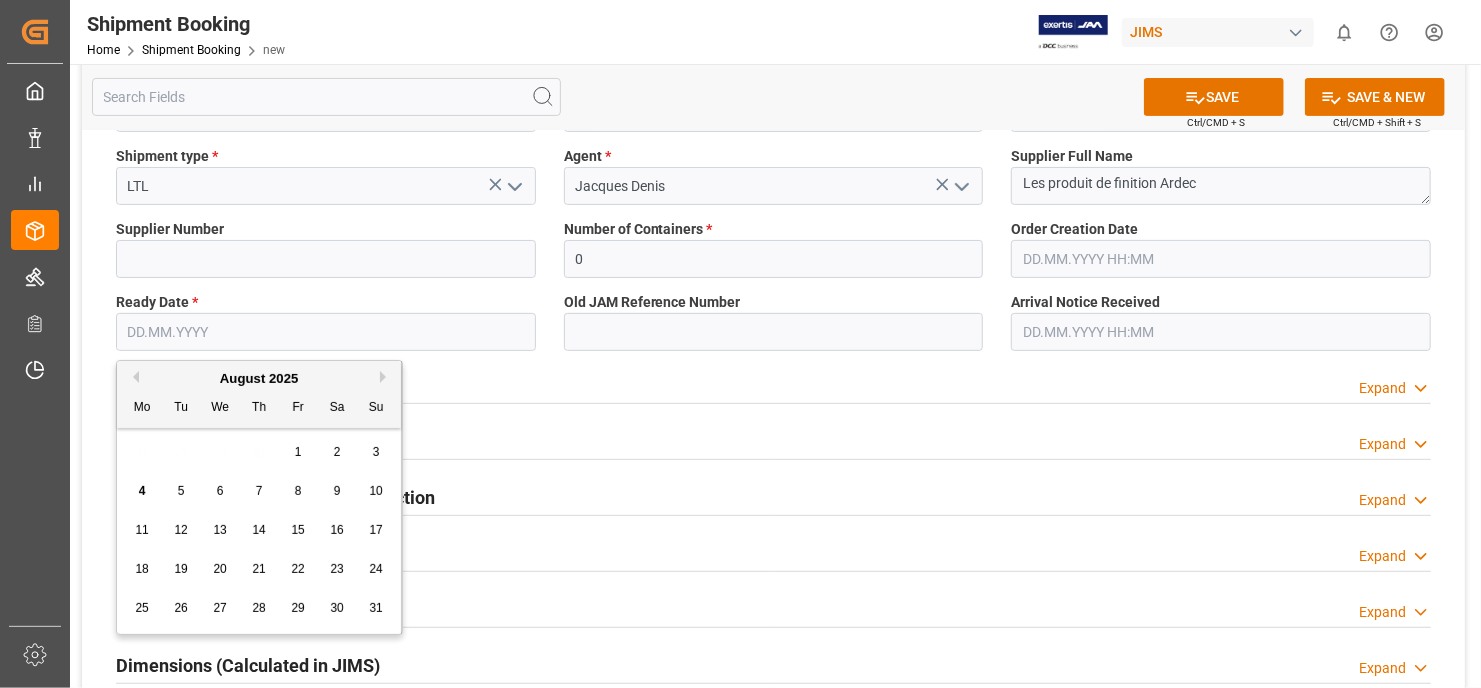 click on "28 29 30 31 1 2 3" at bounding box center (259, 452) 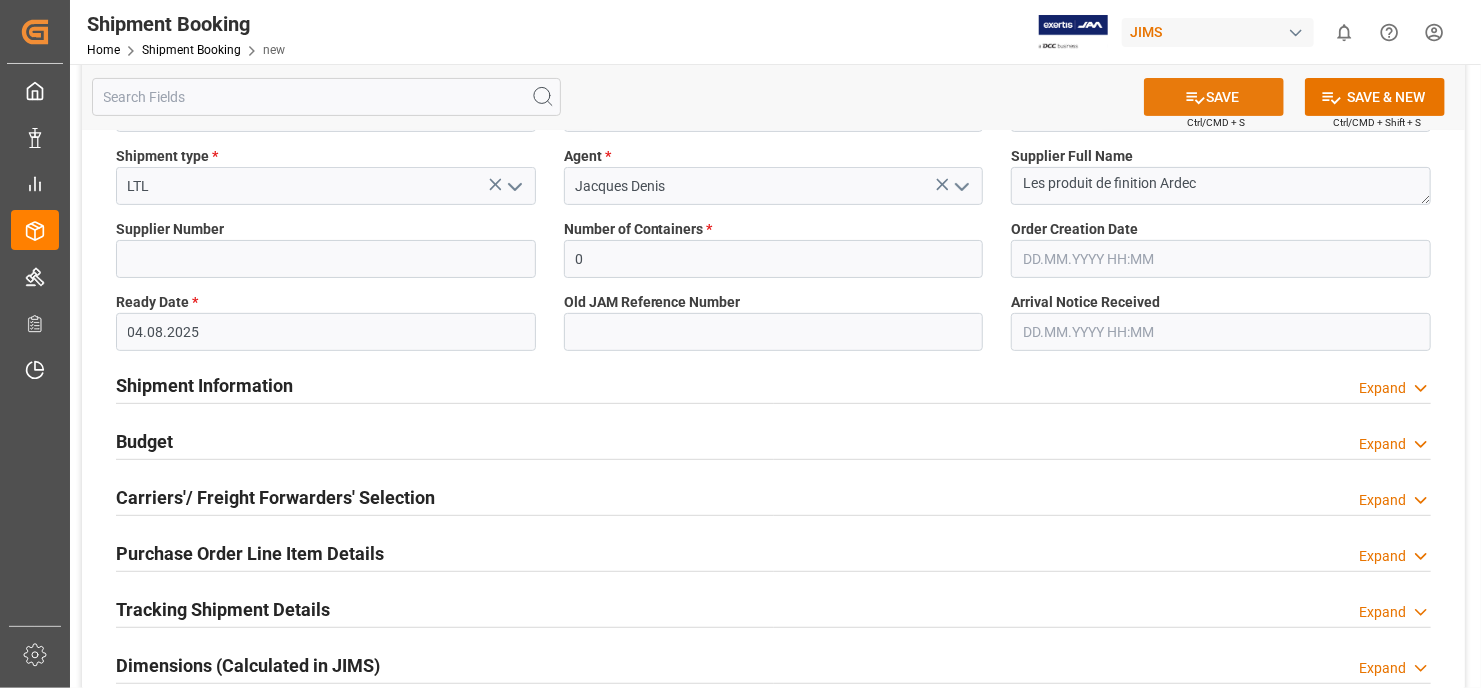 click on "SAVE" at bounding box center [1214, 97] 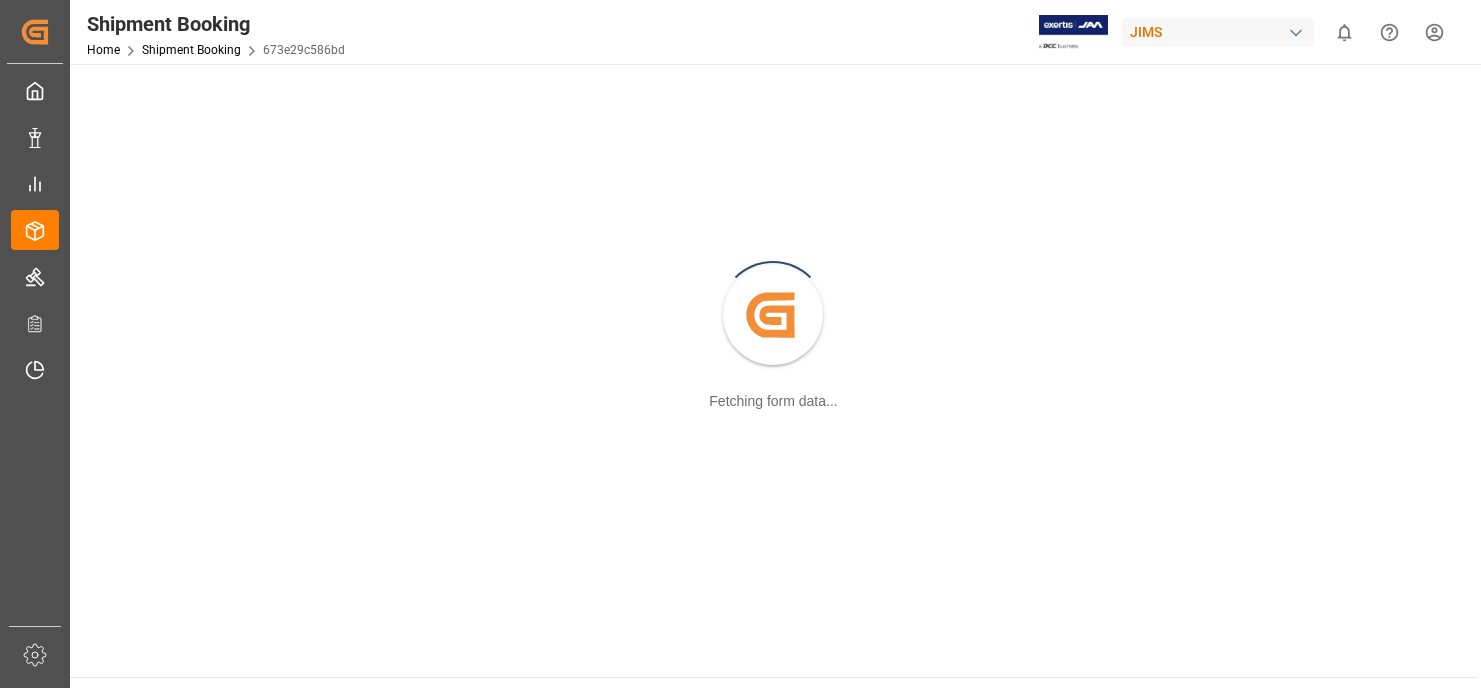 scroll, scrollTop: 0, scrollLeft: 0, axis: both 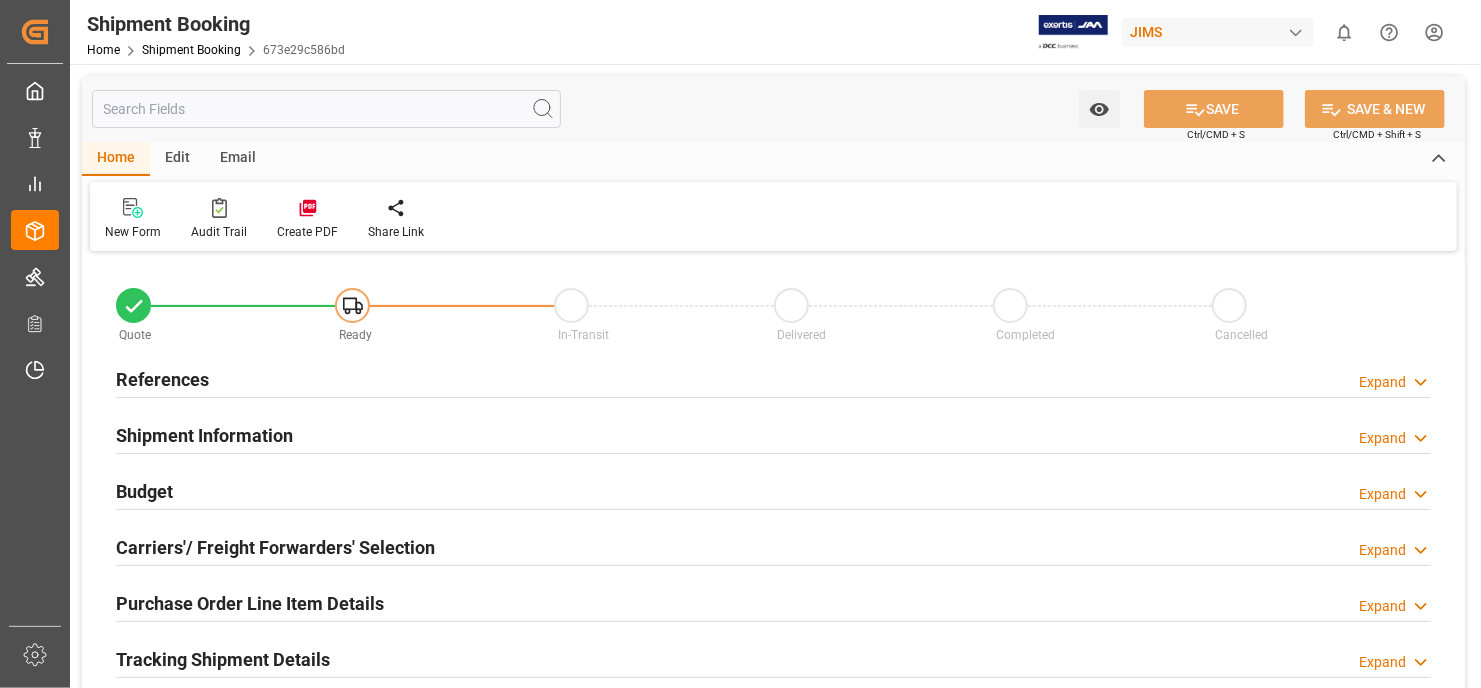 type on "0" 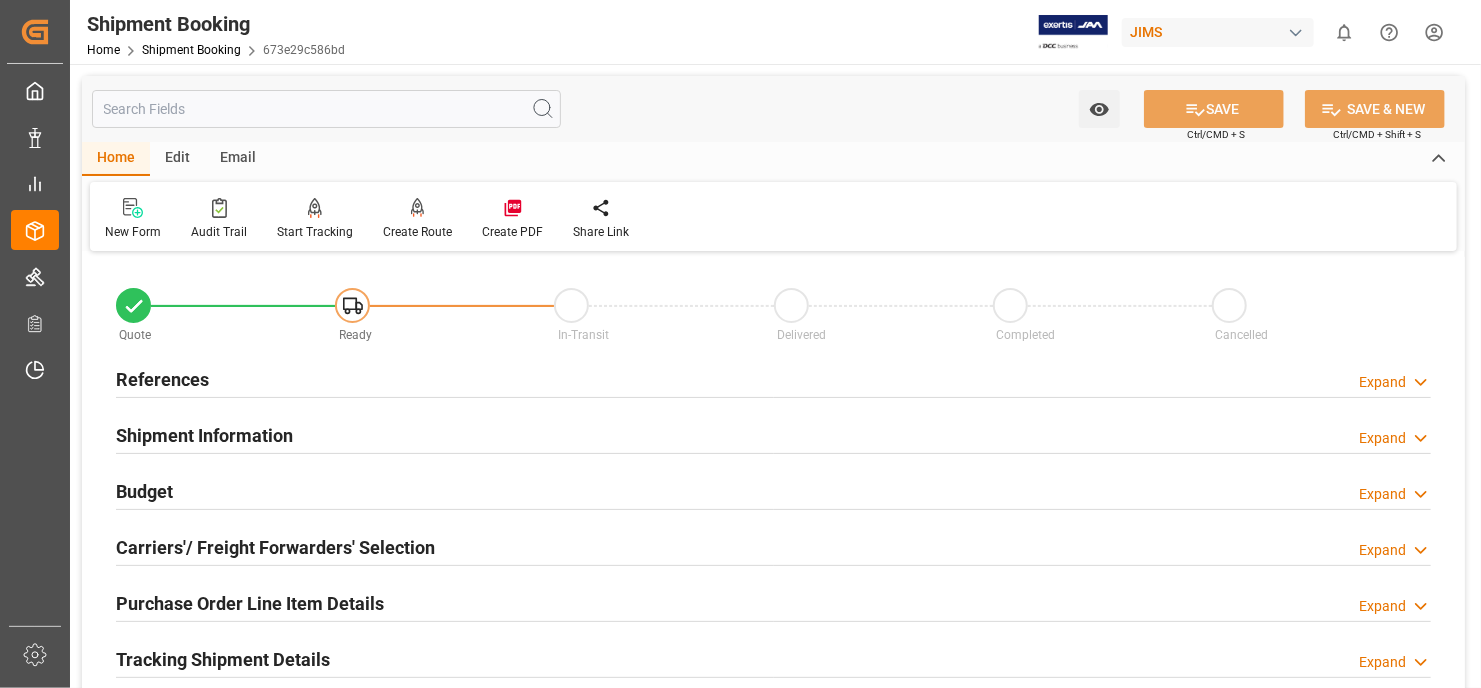 click on "References" at bounding box center [162, 379] 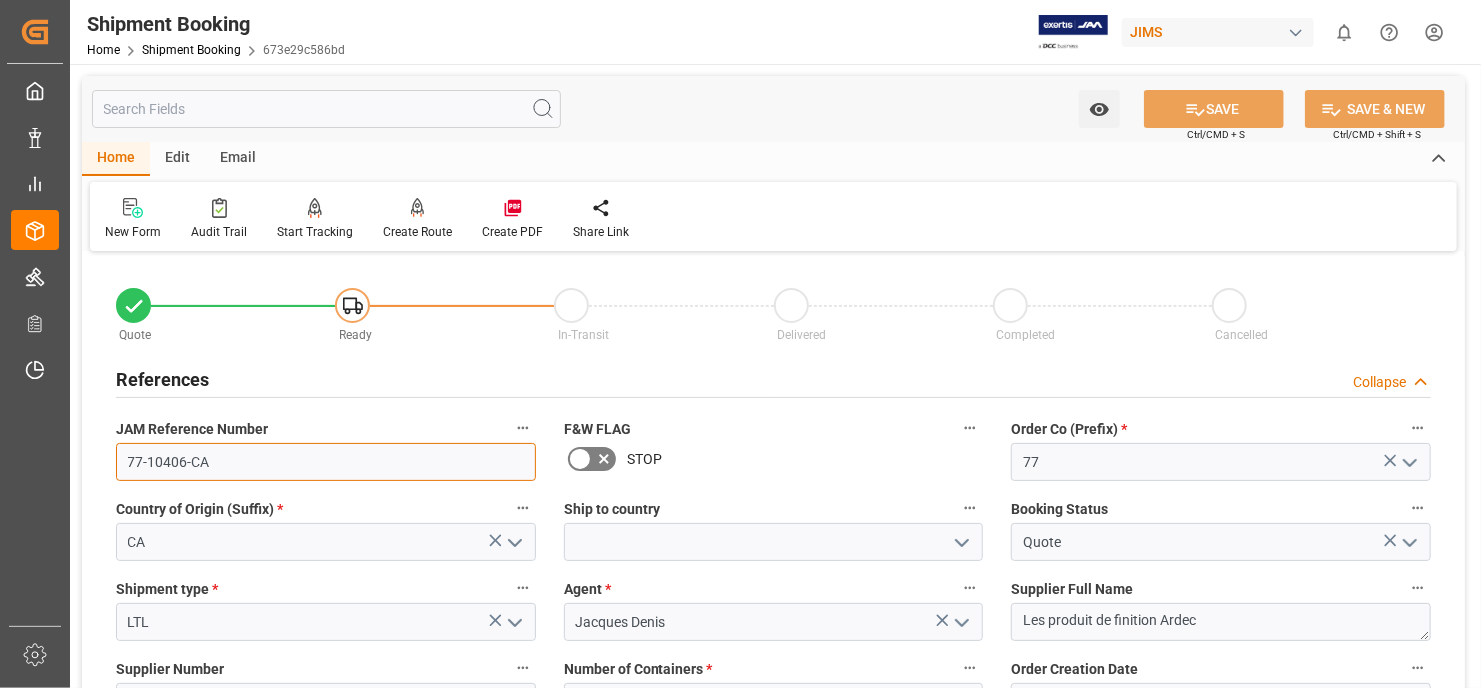 drag, startPoint x: 127, startPoint y: 458, endPoint x: 226, endPoint y: 457, distance: 99.00505 